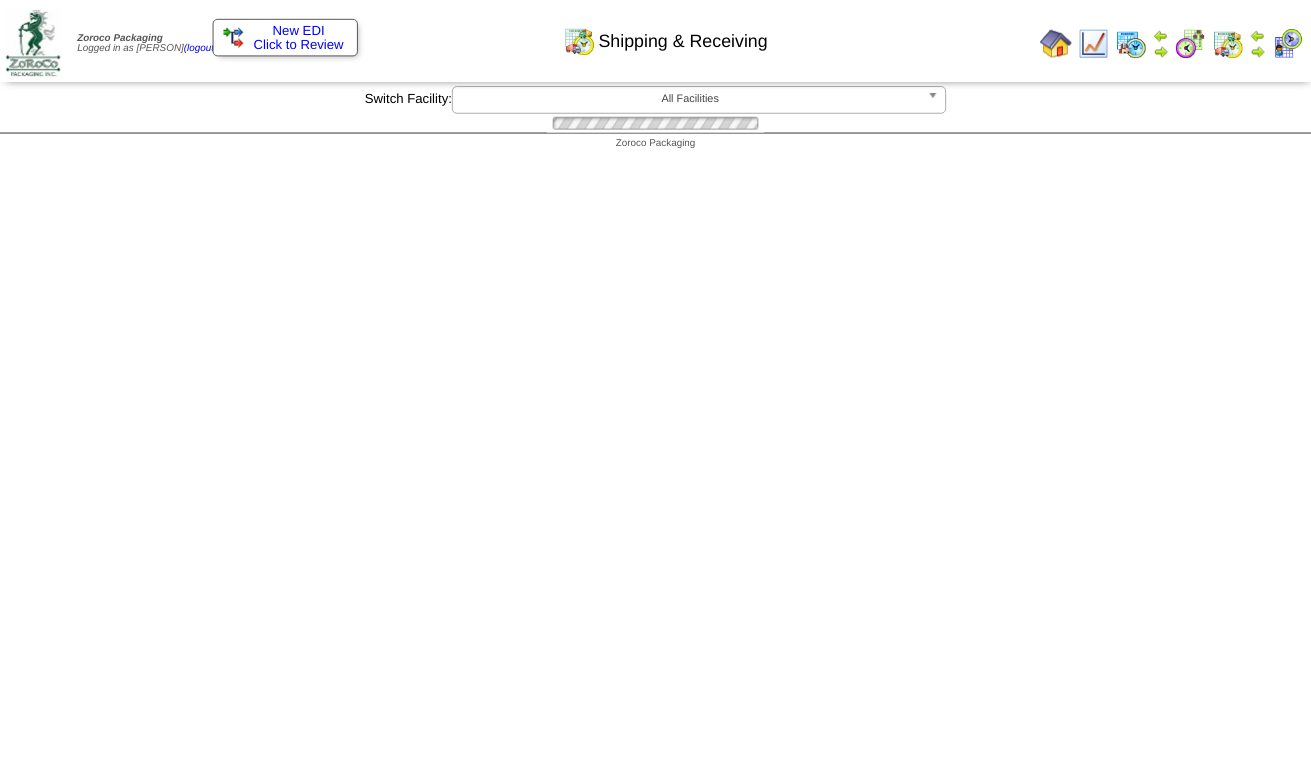 scroll, scrollTop: 0, scrollLeft: 0, axis: both 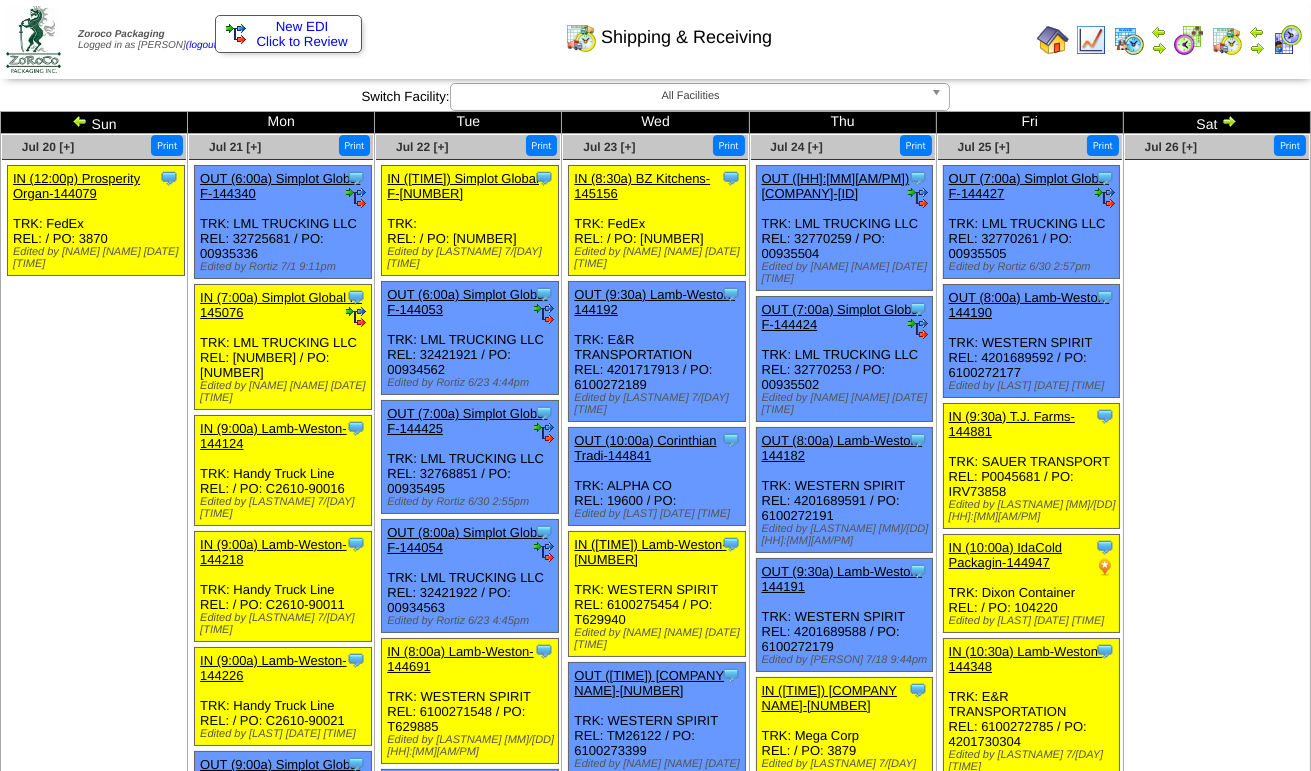 click at bounding box center (1229, 121) 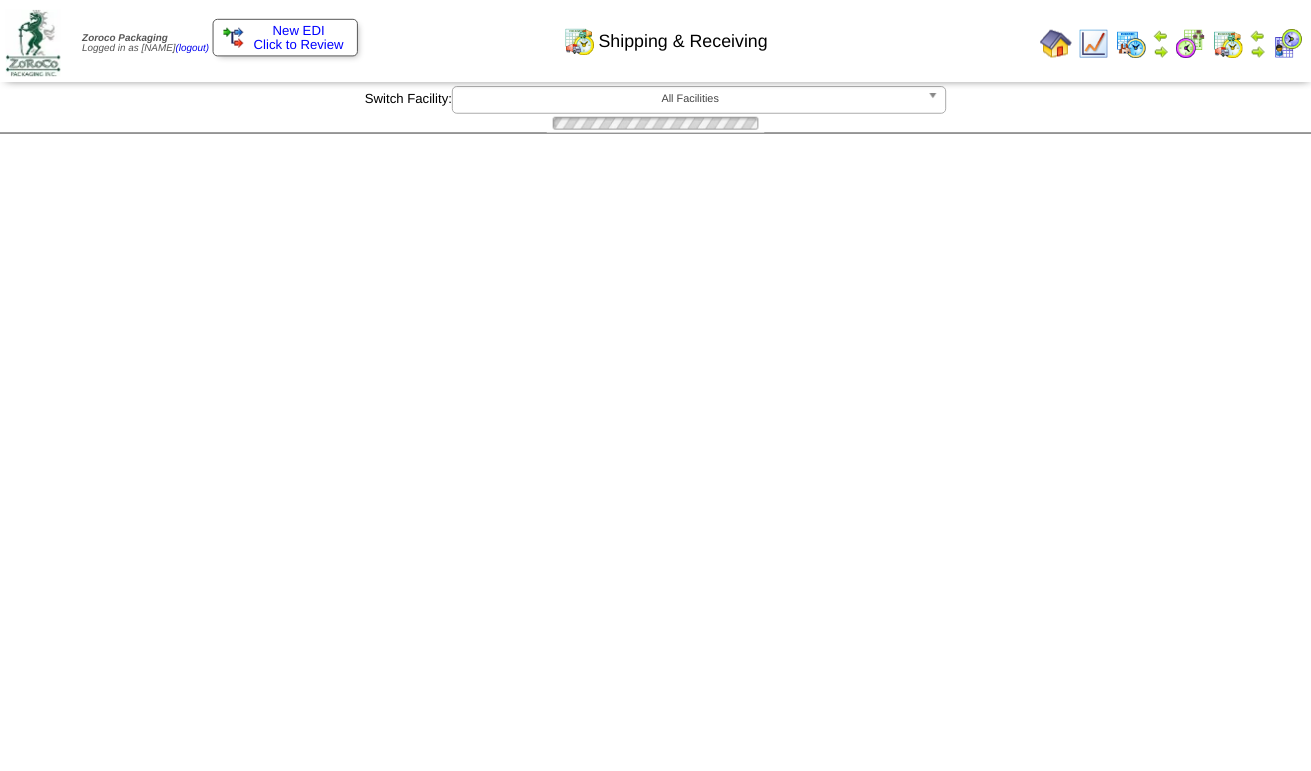 scroll, scrollTop: 0, scrollLeft: 0, axis: both 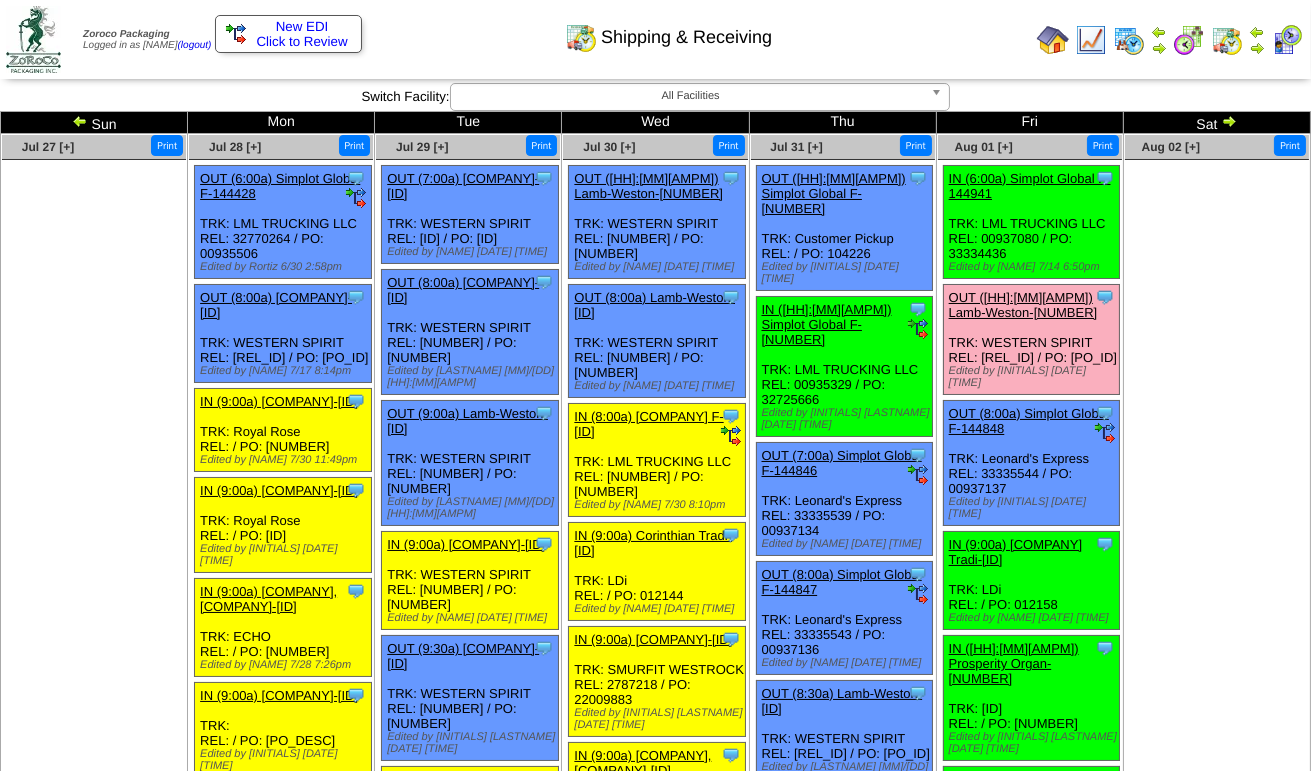 click at bounding box center (1229, 121) 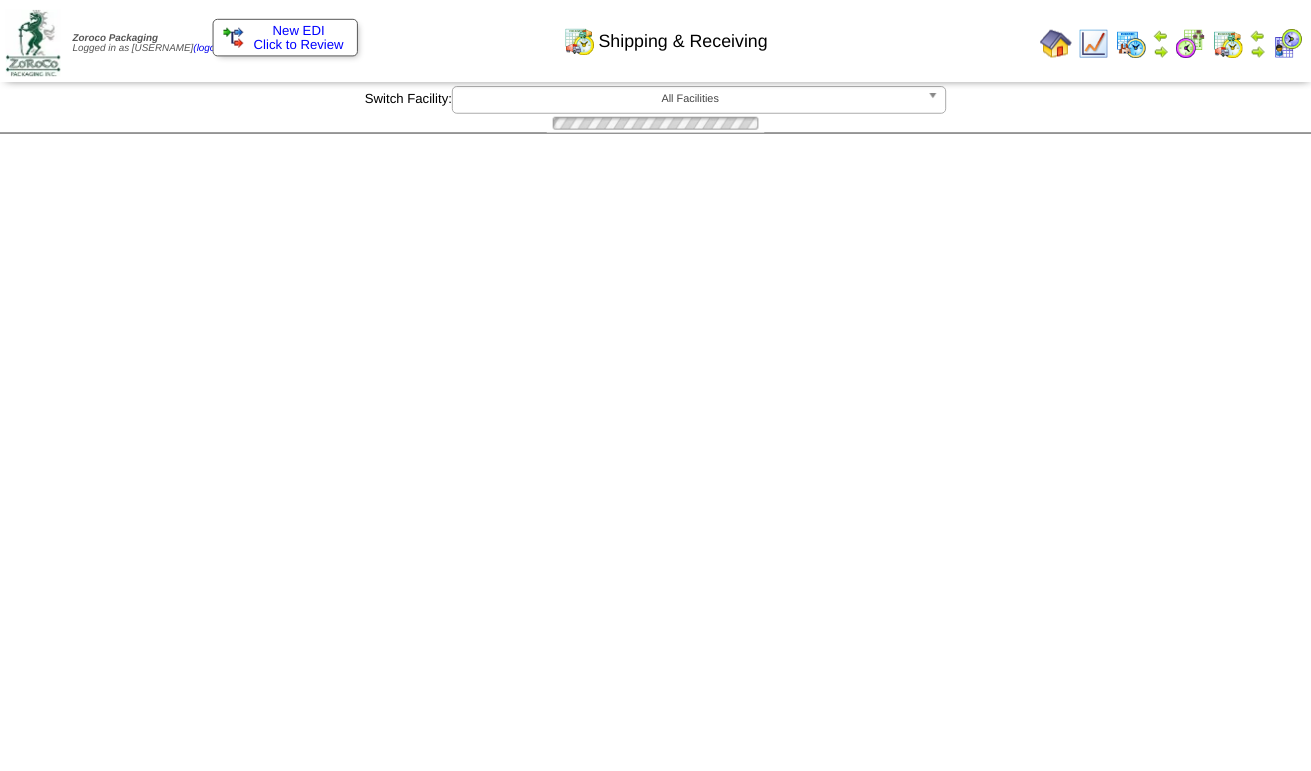 scroll, scrollTop: 0, scrollLeft: 0, axis: both 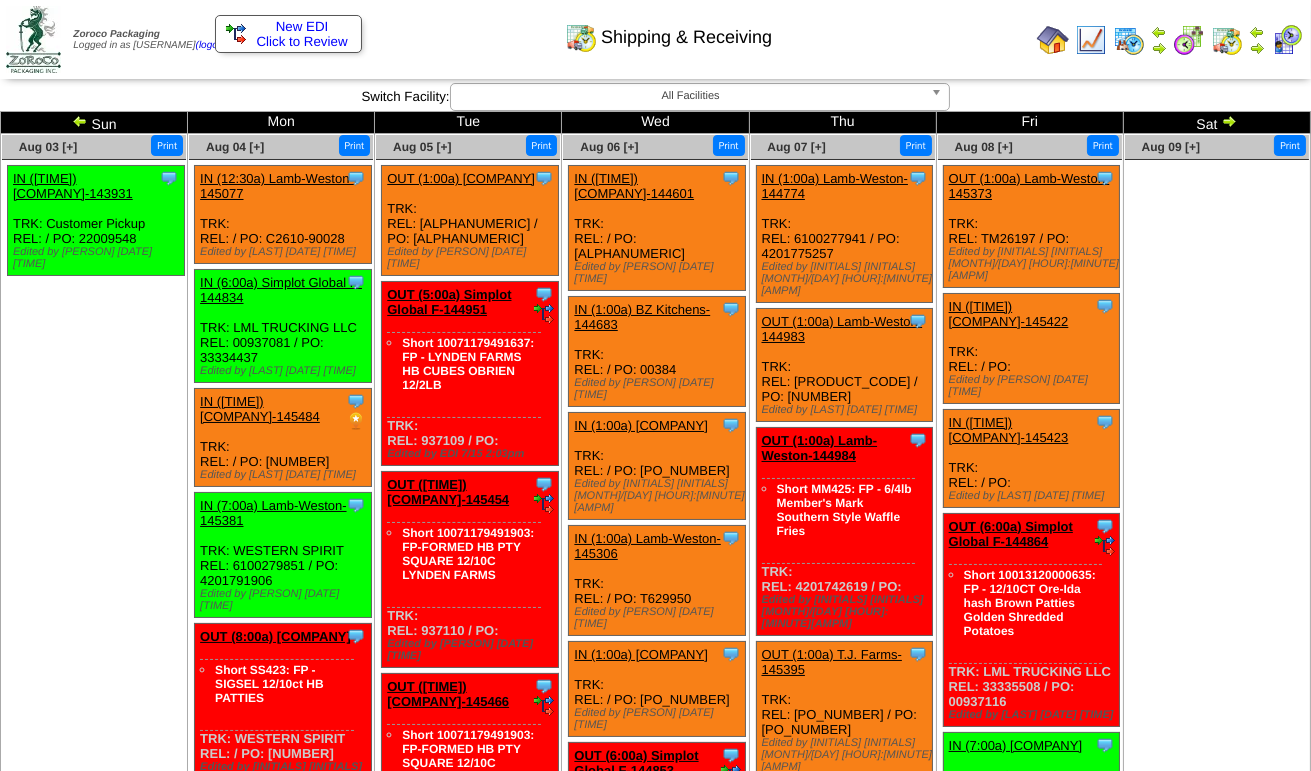 click at bounding box center (1229, 121) 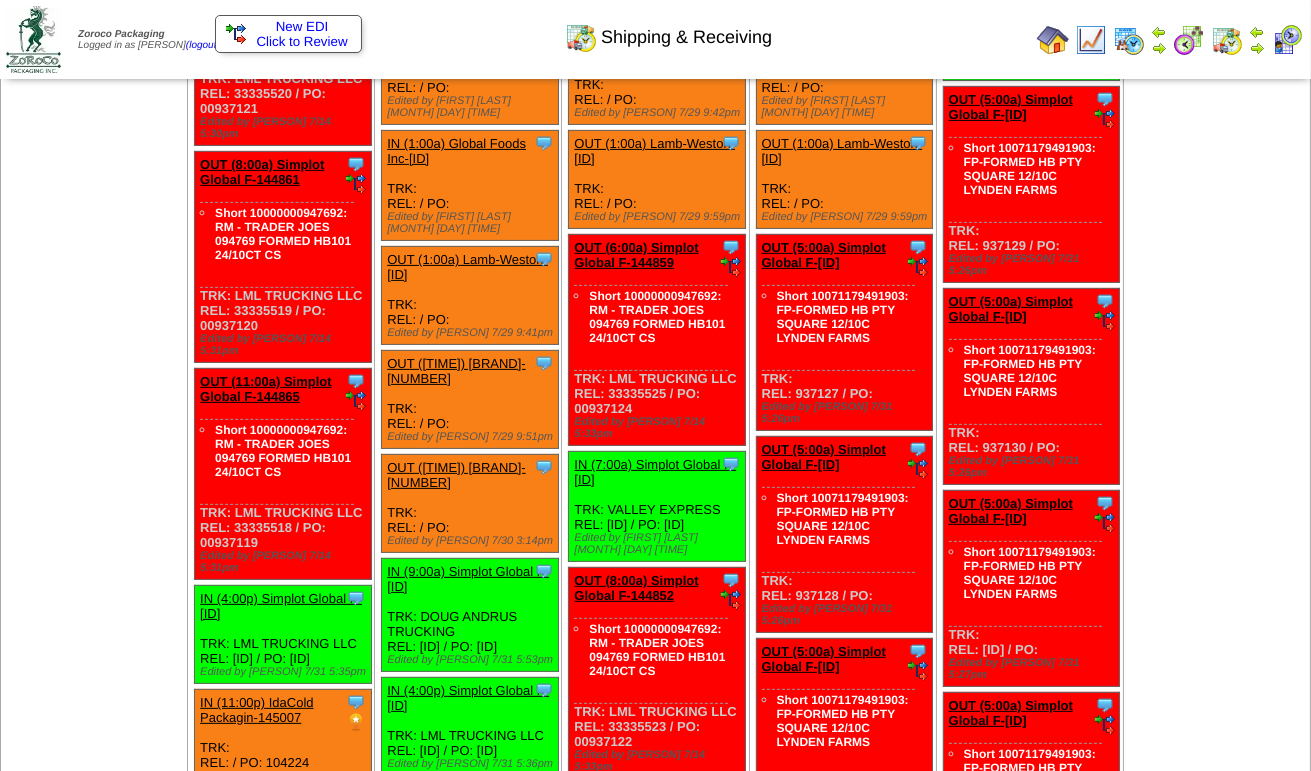 scroll, scrollTop: 1100, scrollLeft: 0, axis: vertical 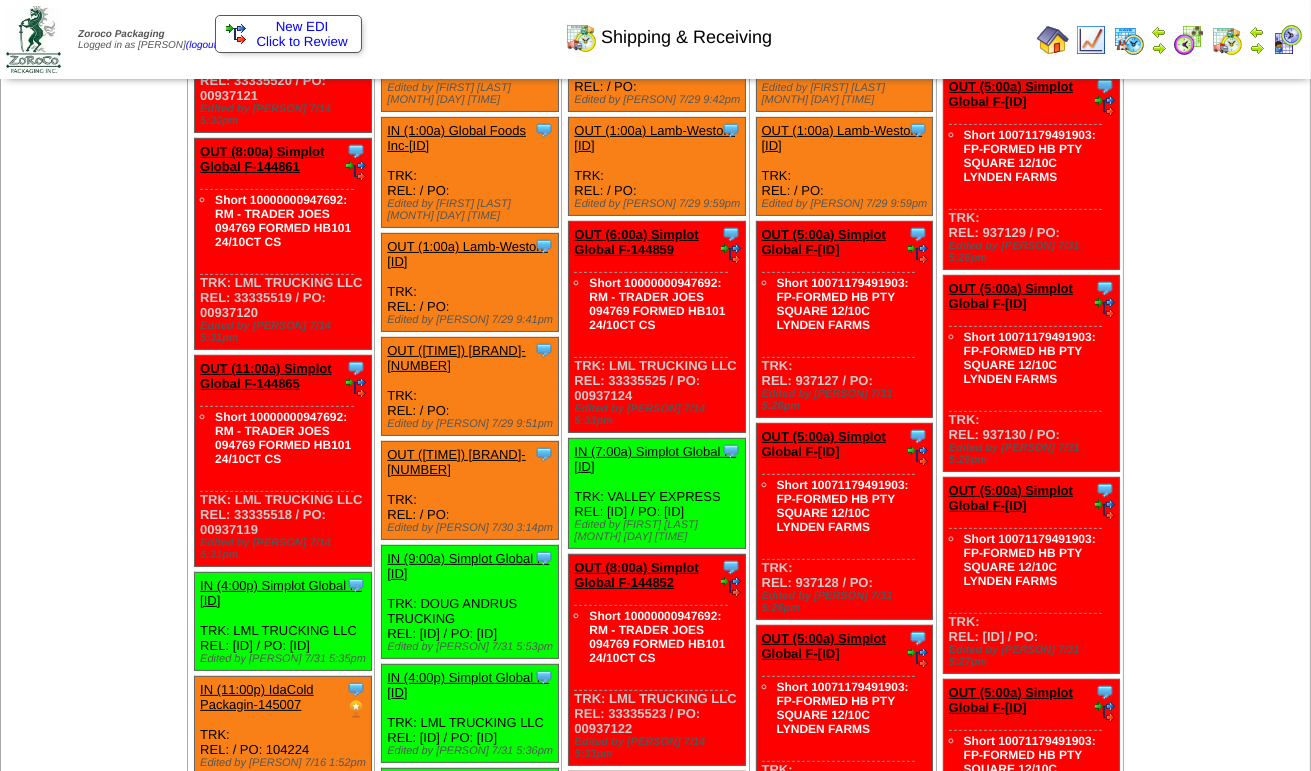 click on "IN
(7:00a)
Simplot Global F-145428" at bounding box center (655, 459) 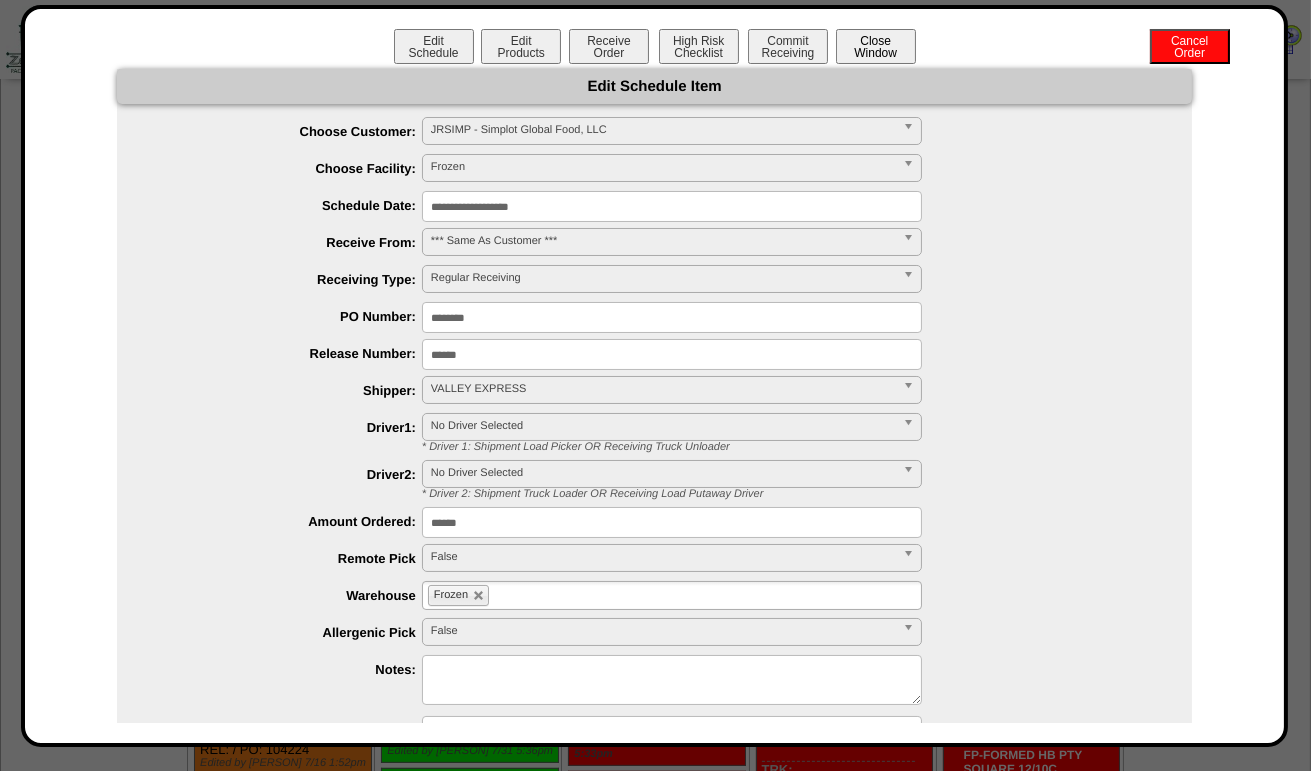 click on "Close Window" at bounding box center (876, 46) 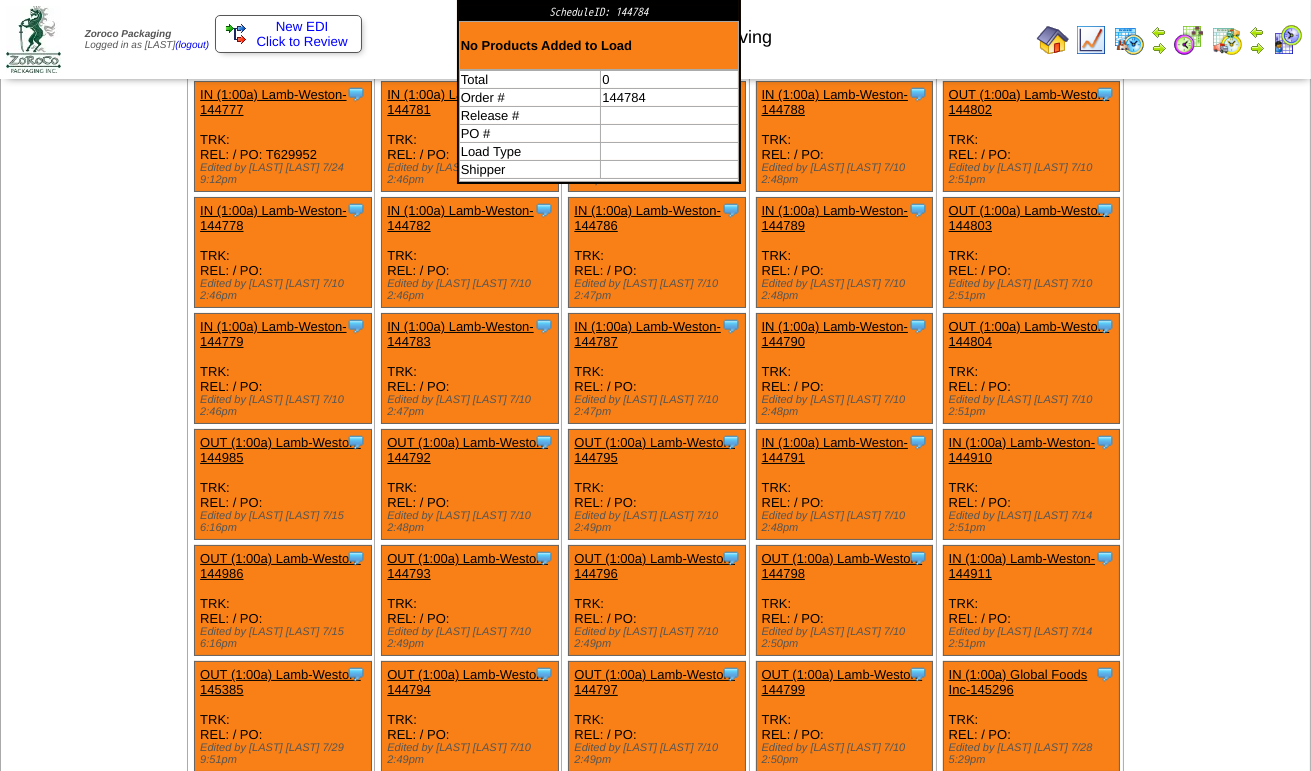scroll, scrollTop: 0, scrollLeft: 0, axis: both 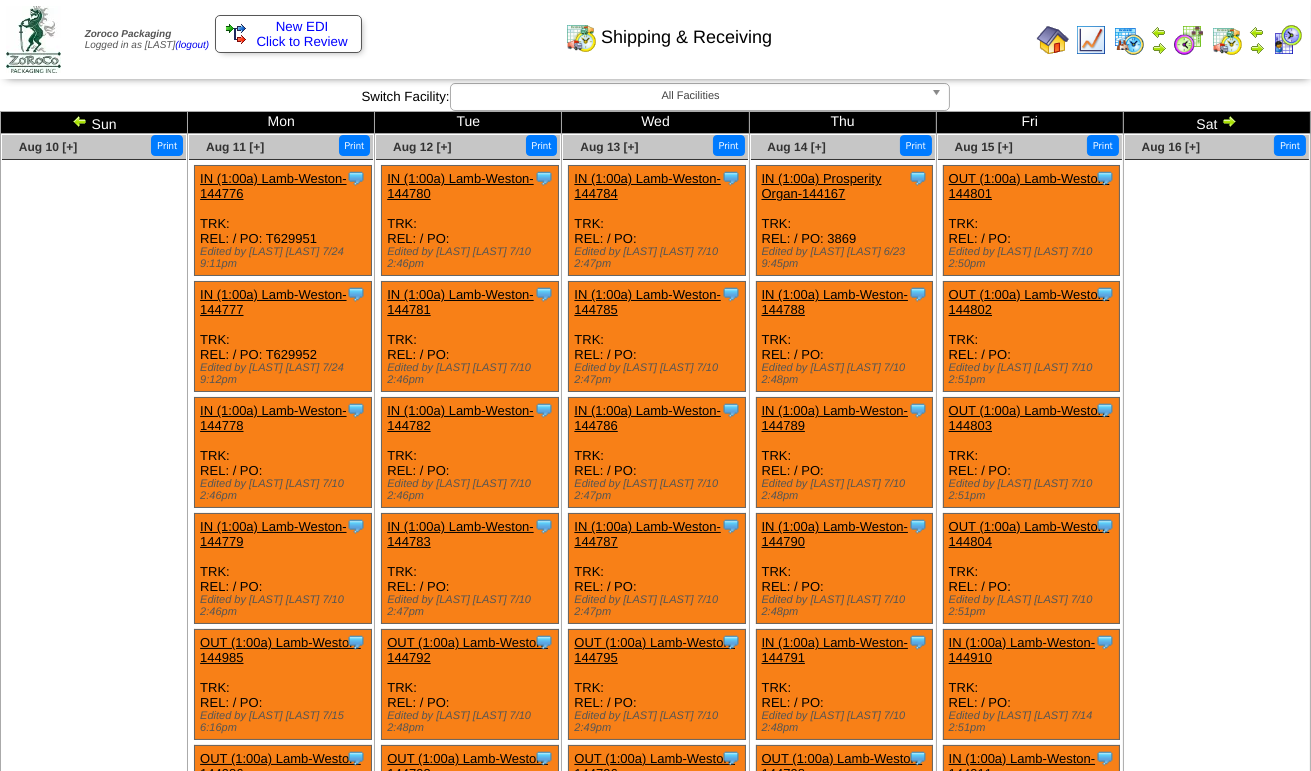 click at bounding box center [80, 121] 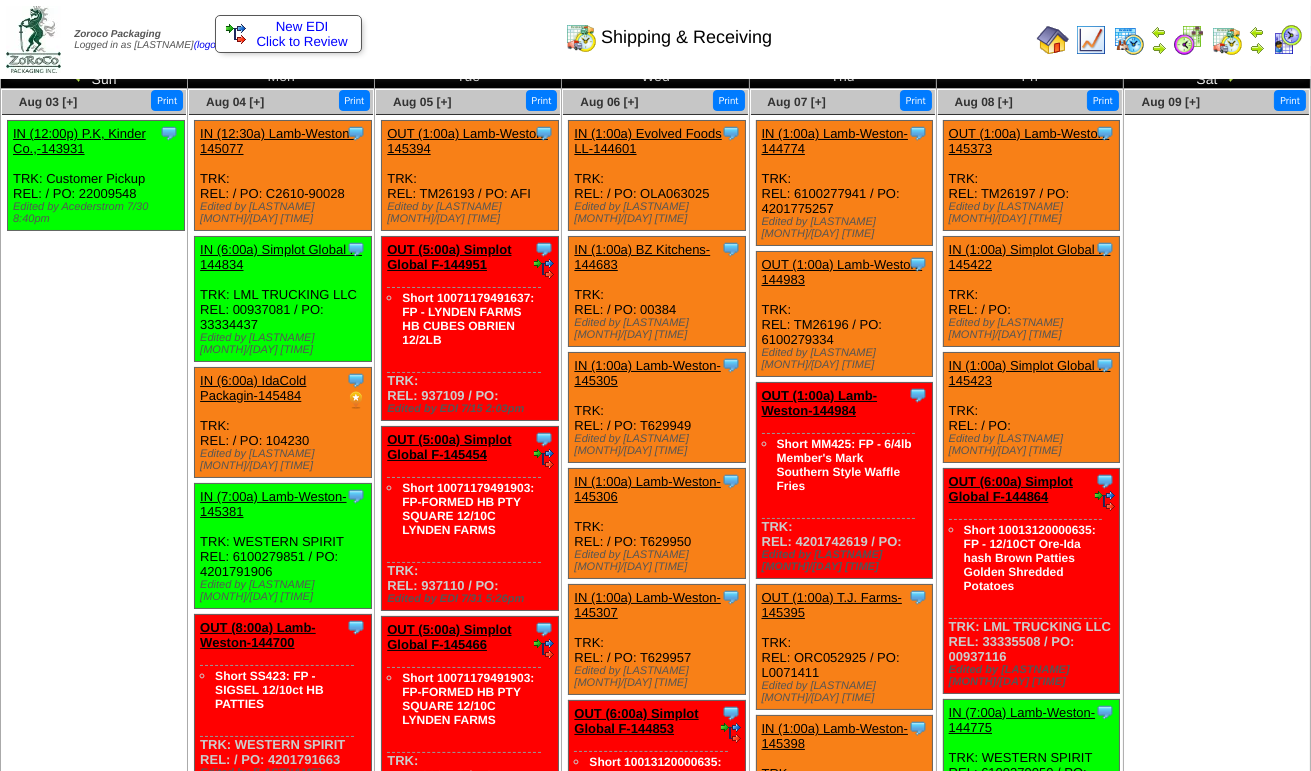 scroll, scrollTop: 0, scrollLeft: 0, axis: both 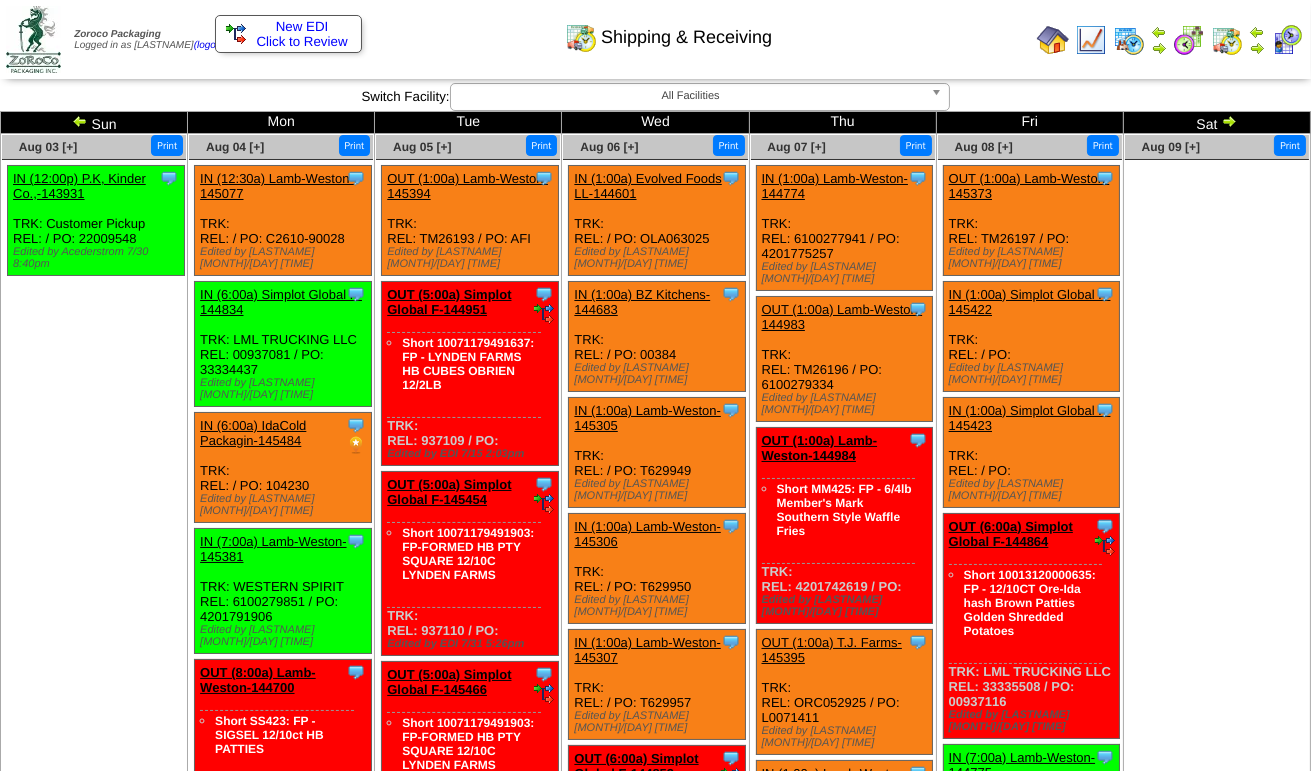 click at bounding box center (80, 121) 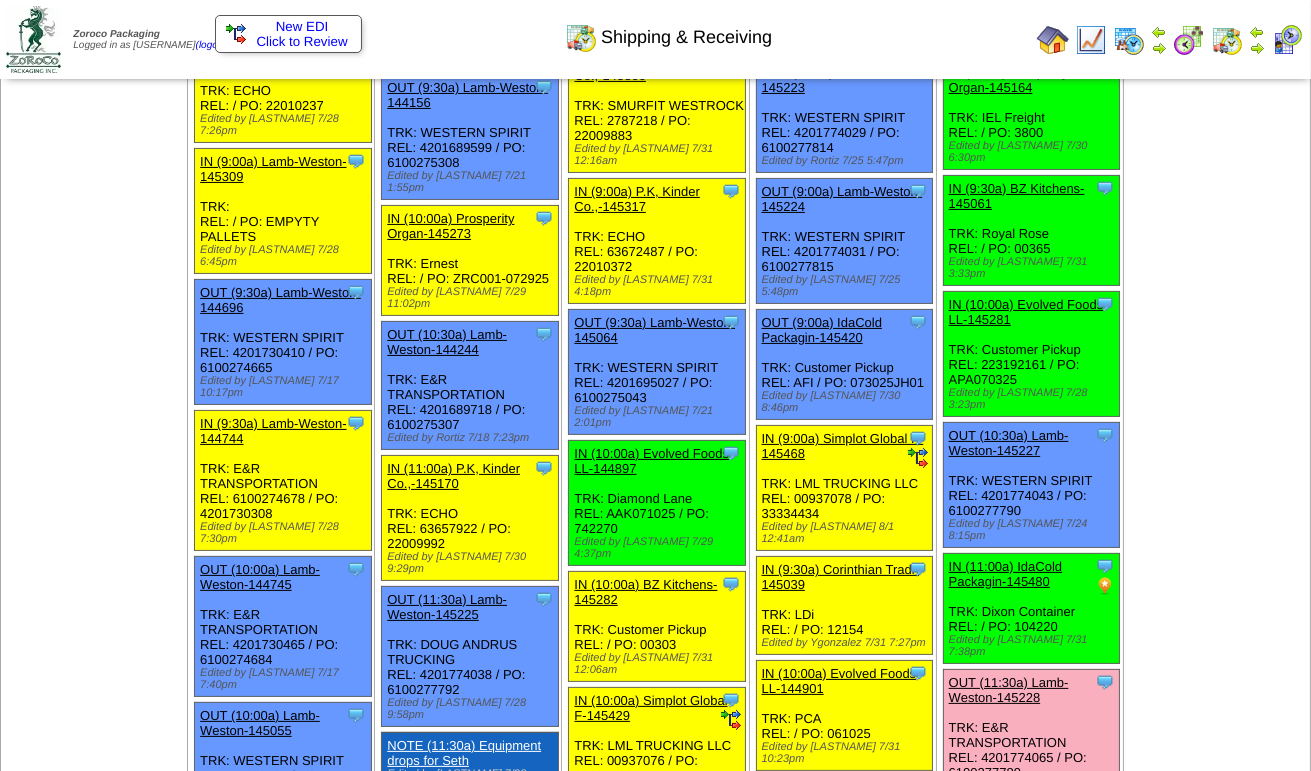 scroll, scrollTop: 600, scrollLeft: 0, axis: vertical 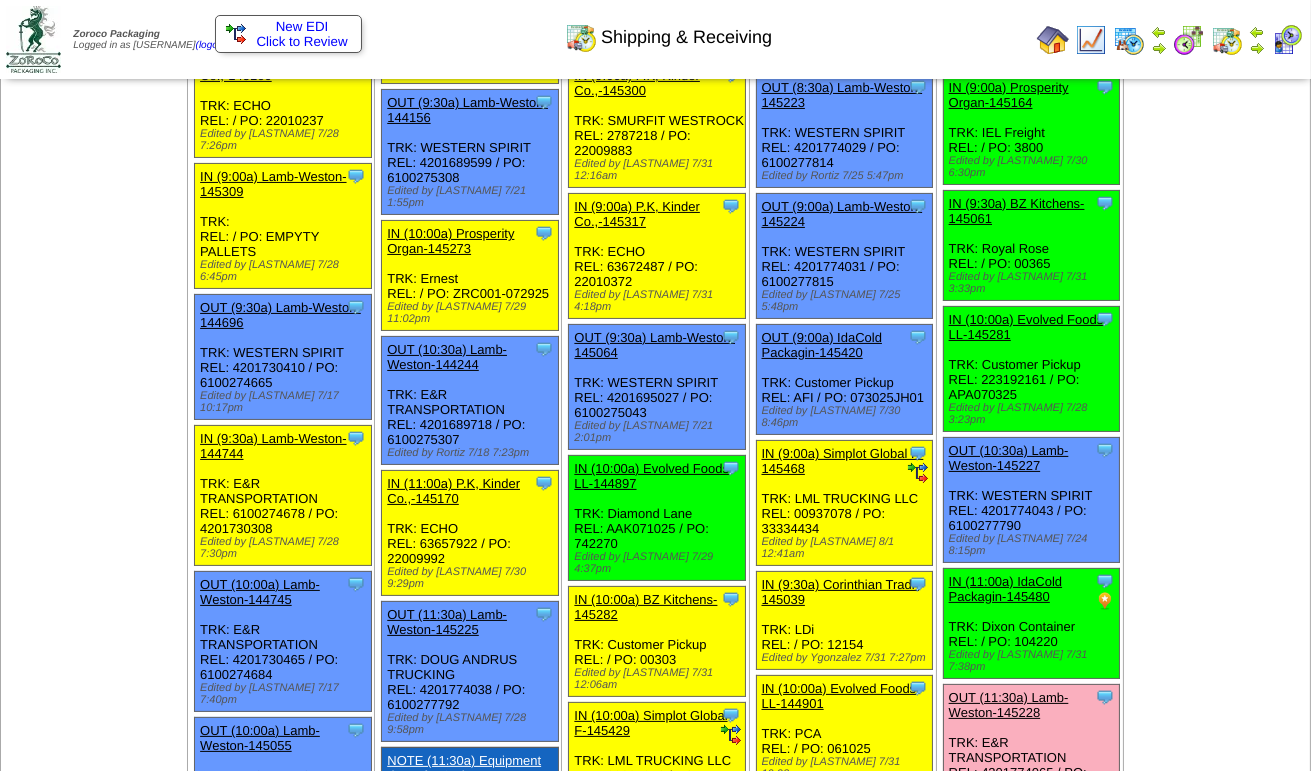 click on "OUT
(10:30a)
Lamb-Weston-145227" at bounding box center (1009, 458) 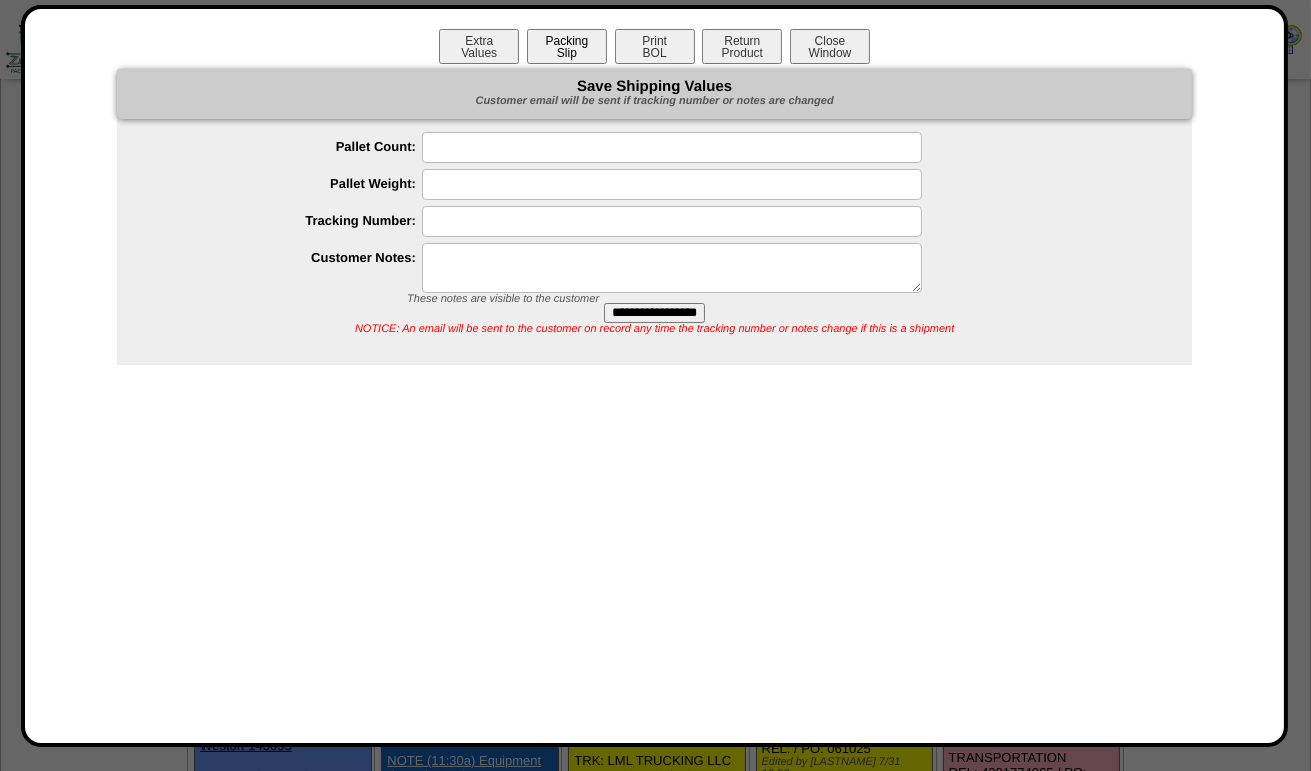 click on "Packing Slip" at bounding box center (567, 46) 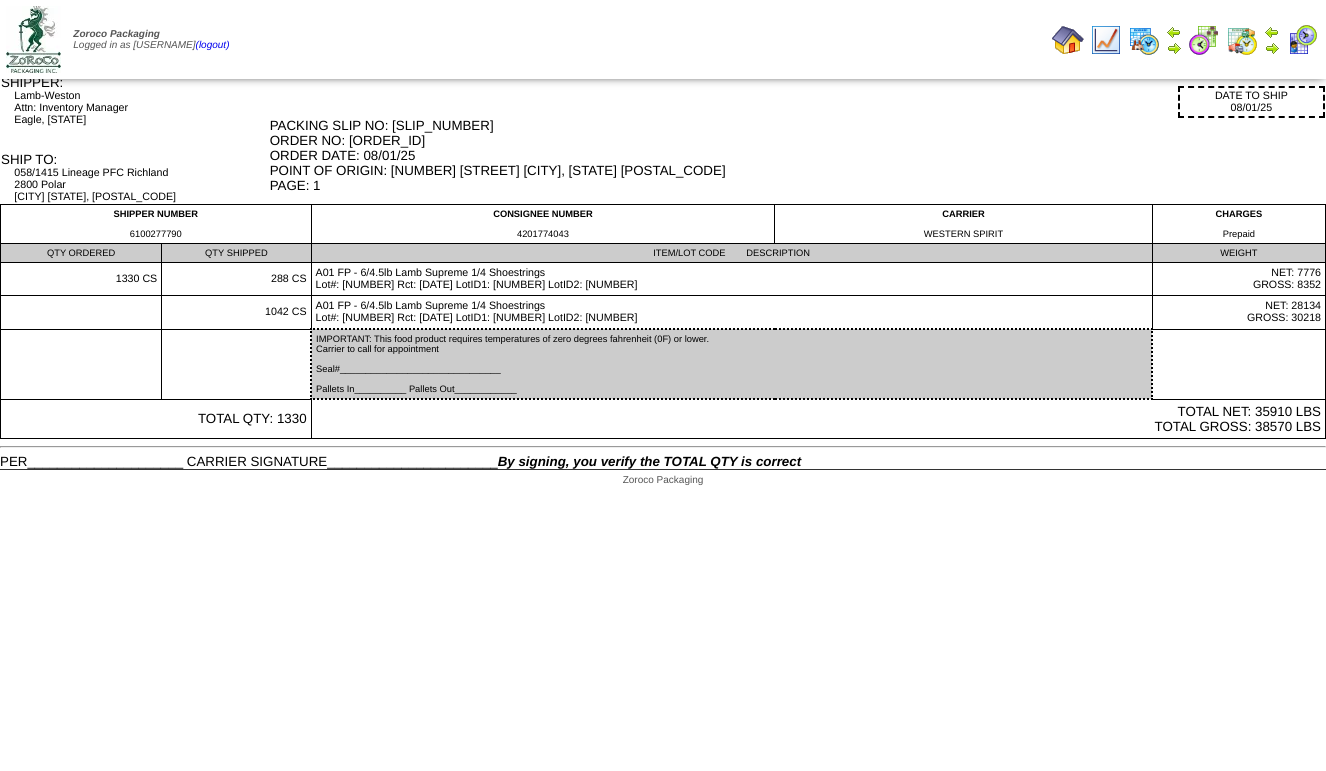 scroll, scrollTop: 0, scrollLeft: 0, axis: both 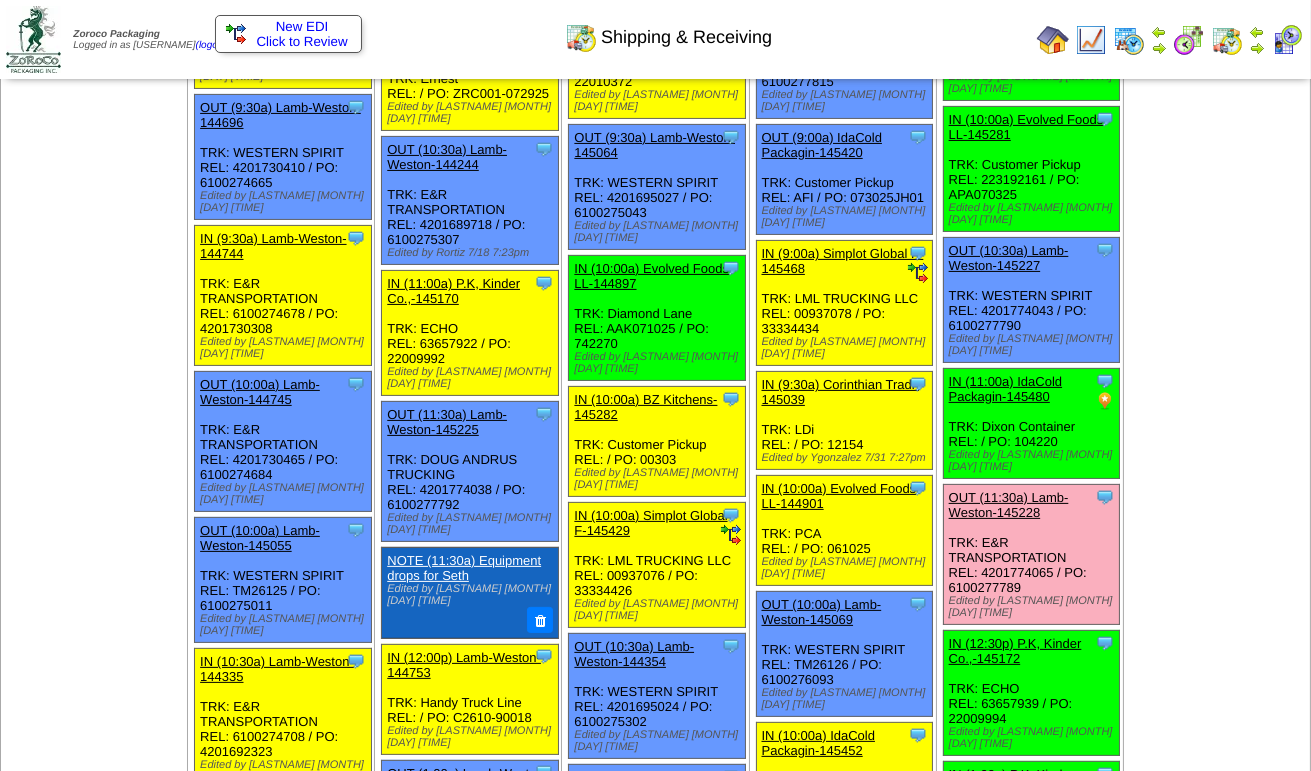 click on "OUT
(11:30a)
Lamb-Weston-145228" at bounding box center [1009, 505] 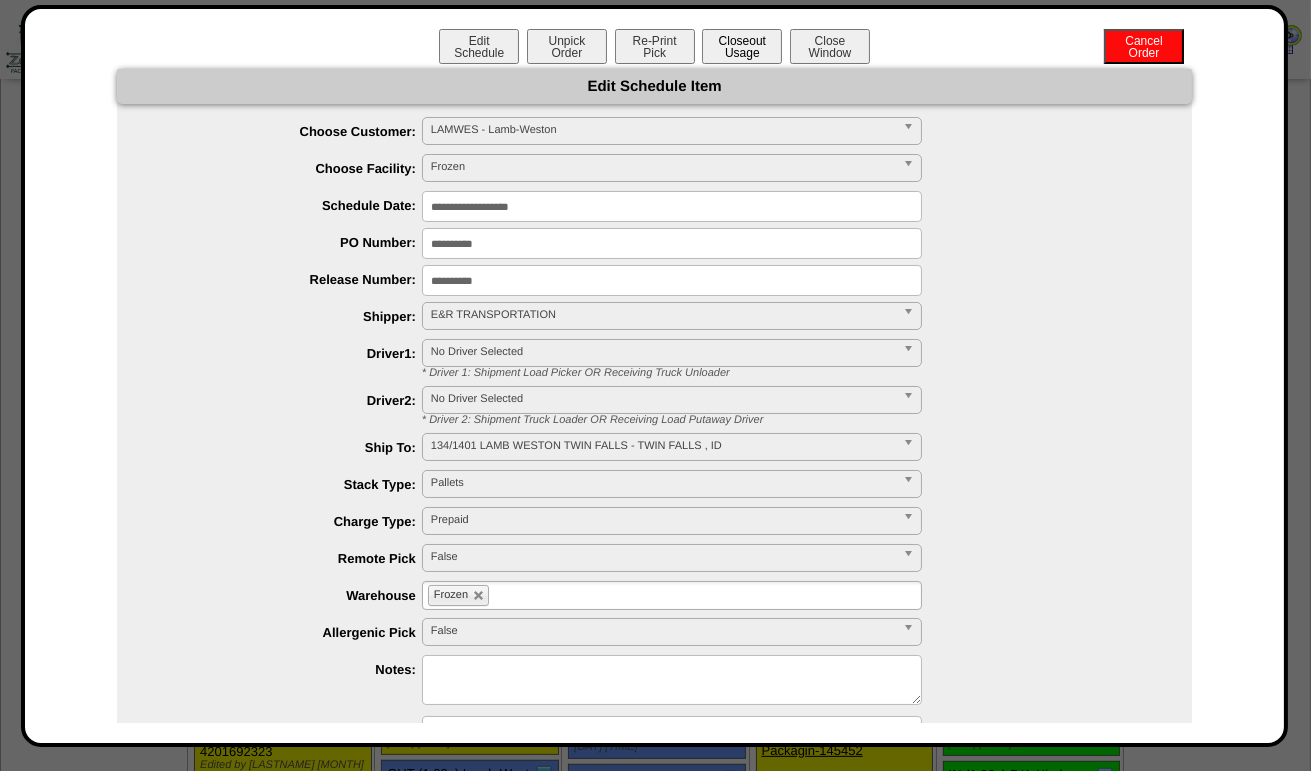click on "Closeout Usage" at bounding box center [742, 46] 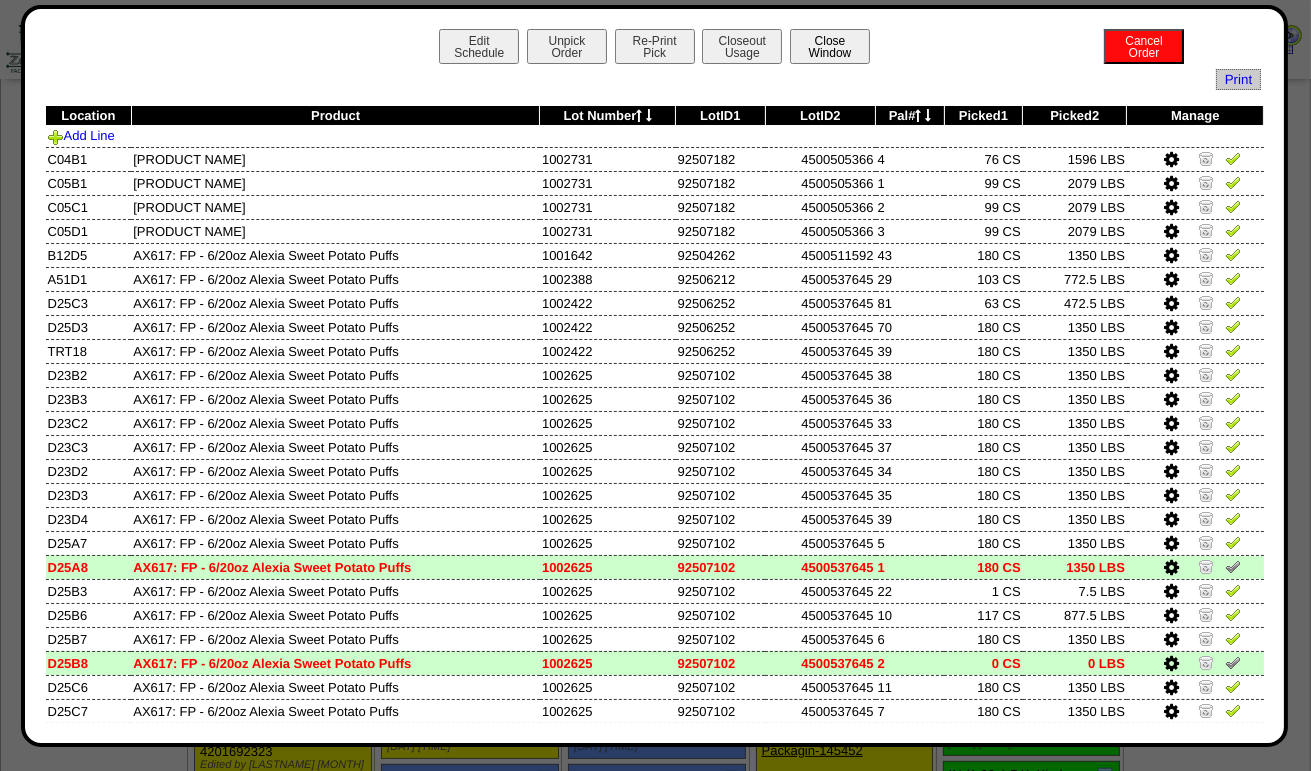 click on "Close Window" at bounding box center [830, 46] 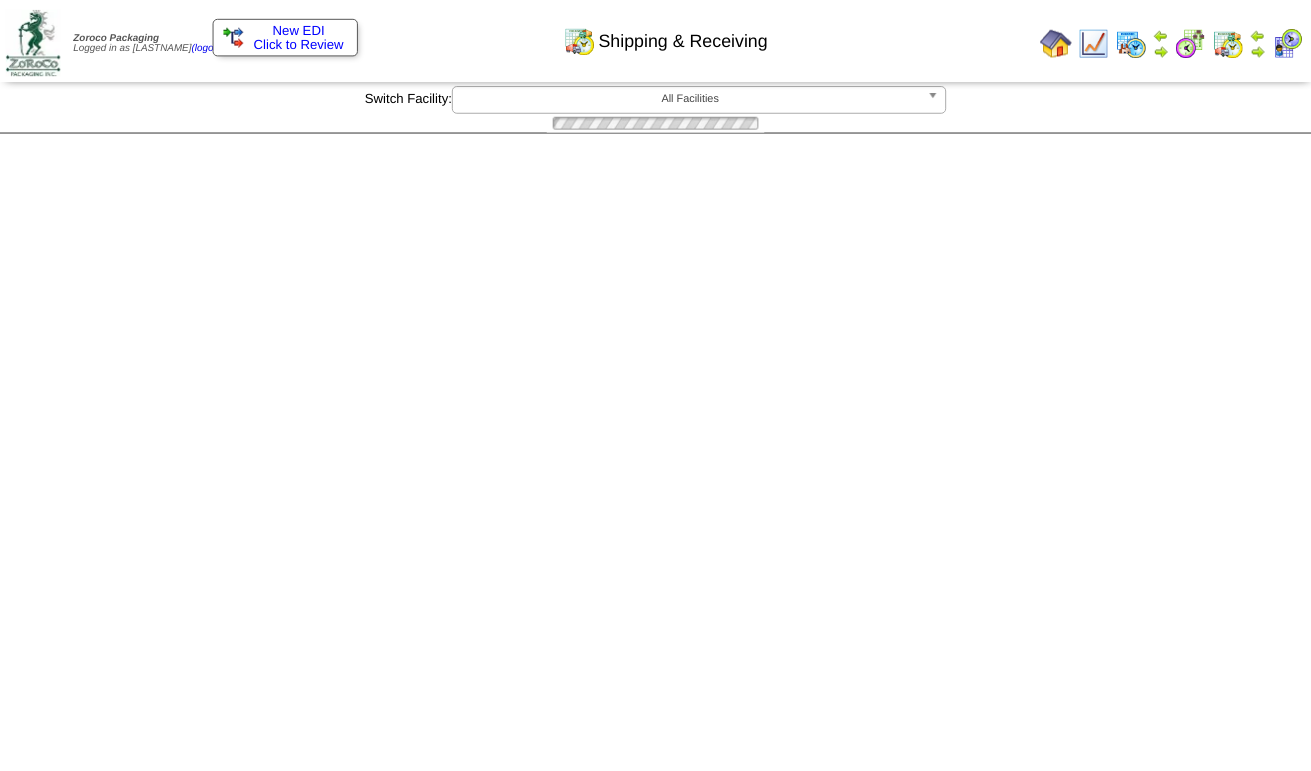 scroll, scrollTop: 0, scrollLeft: 0, axis: both 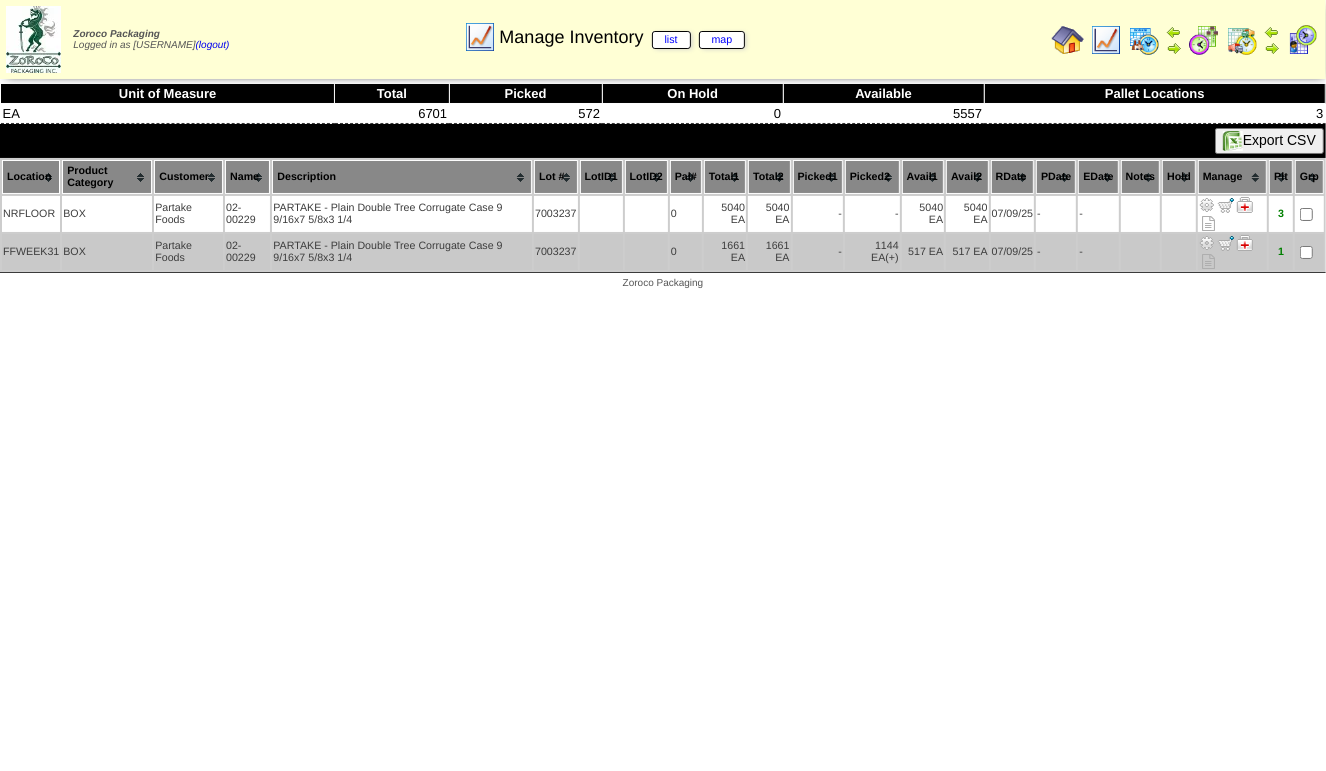 click at bounding box center (1207, 243) 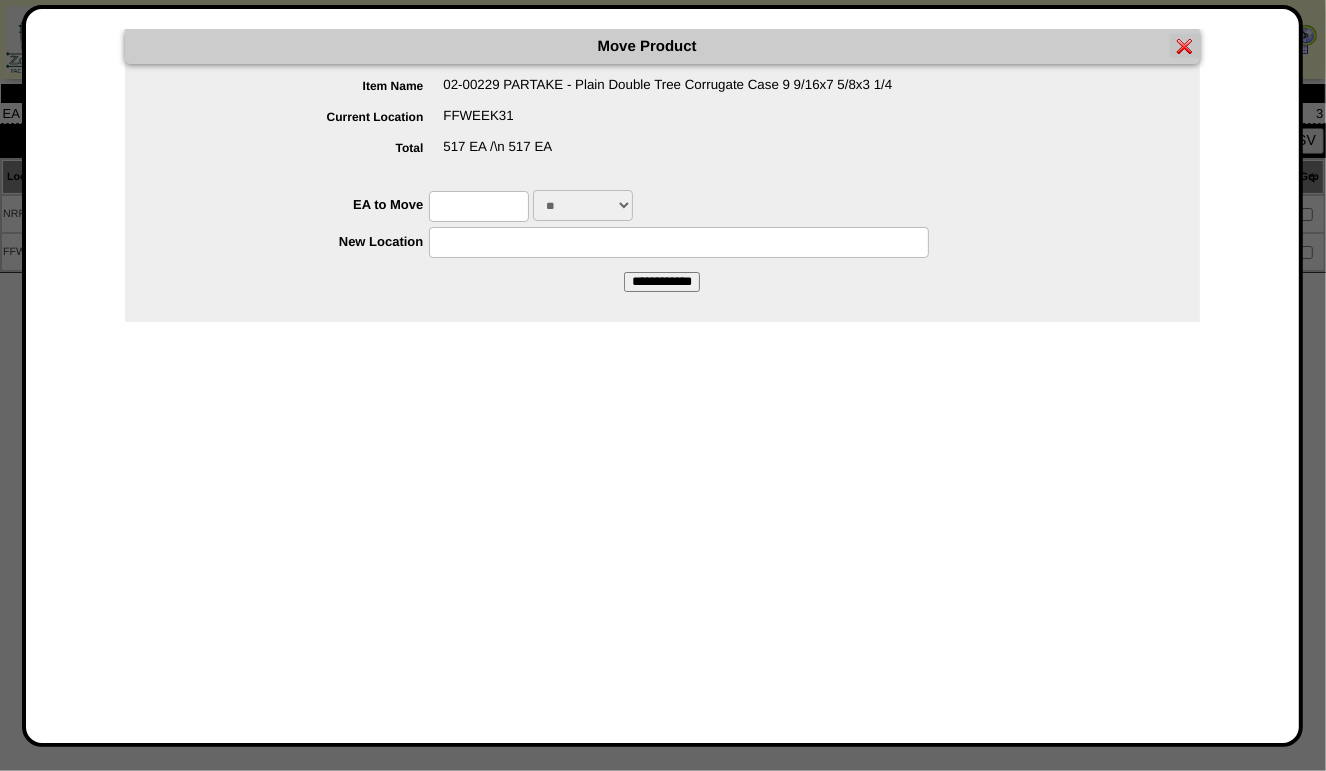click at bounding box center [479, 206] 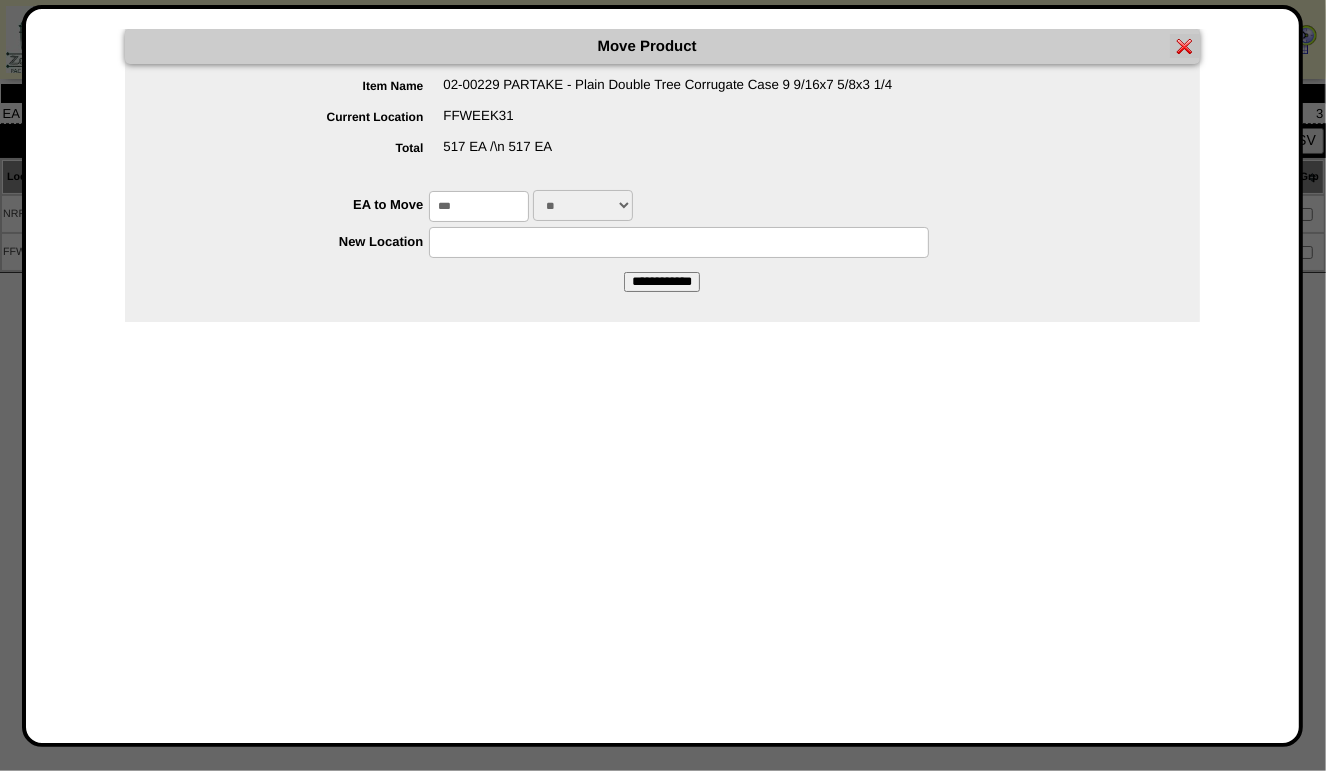 type on "***" 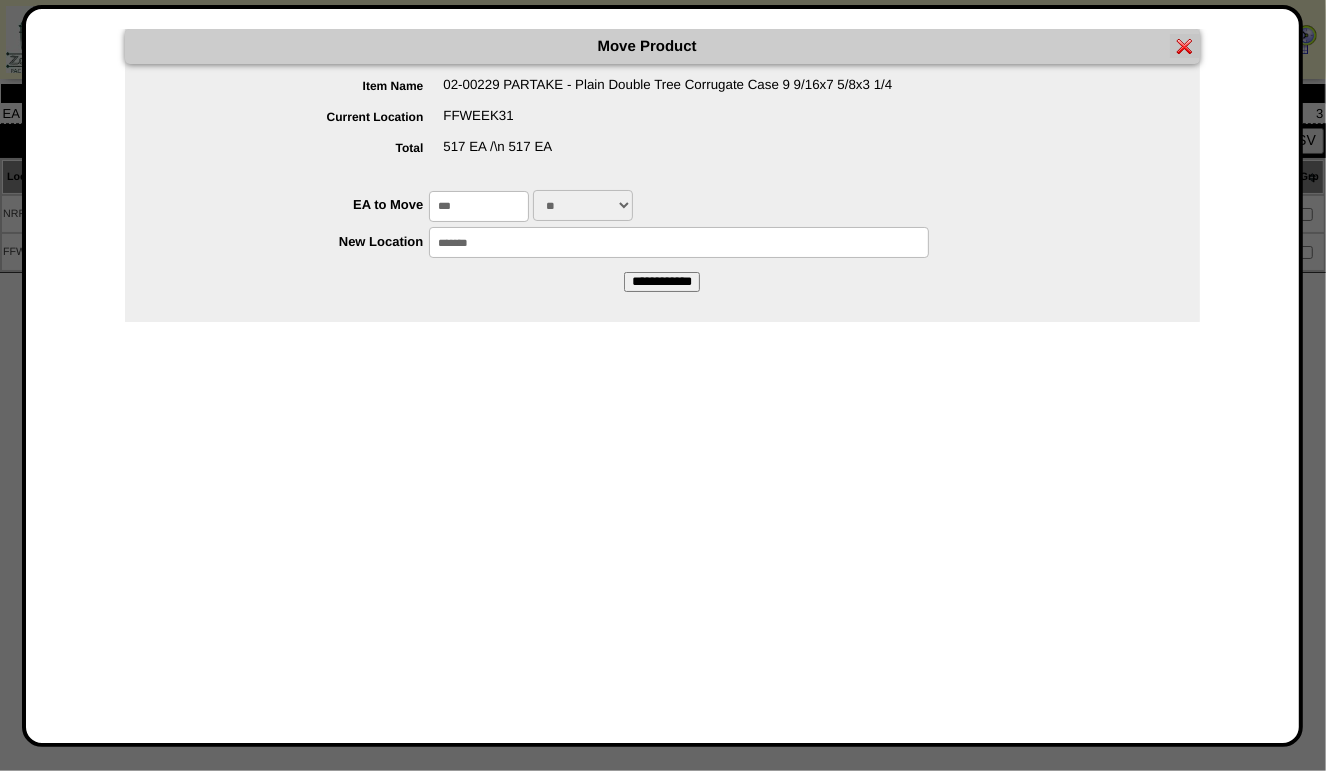 click on "**********" at bounding box center (662, 282) 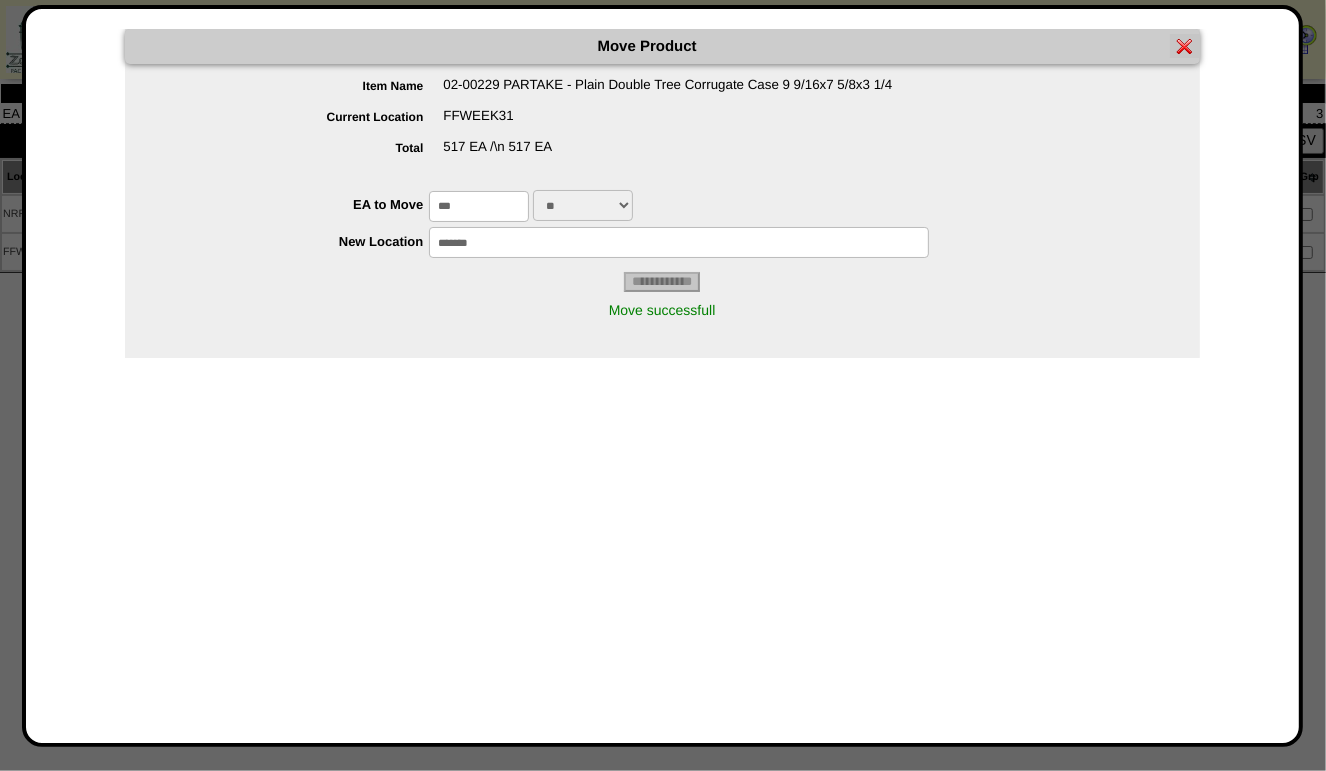 click at bounding box center (1185, 46) 